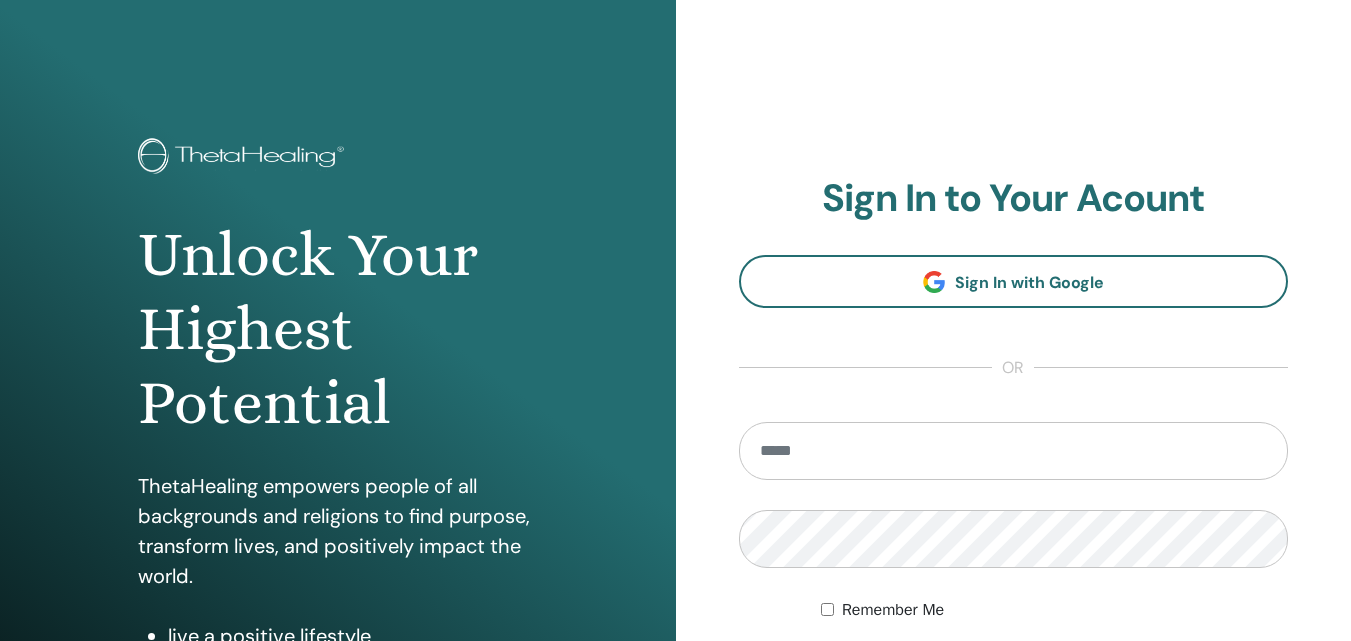 scroll, scrollTop: 0, scrollLeft: 0, axis: both 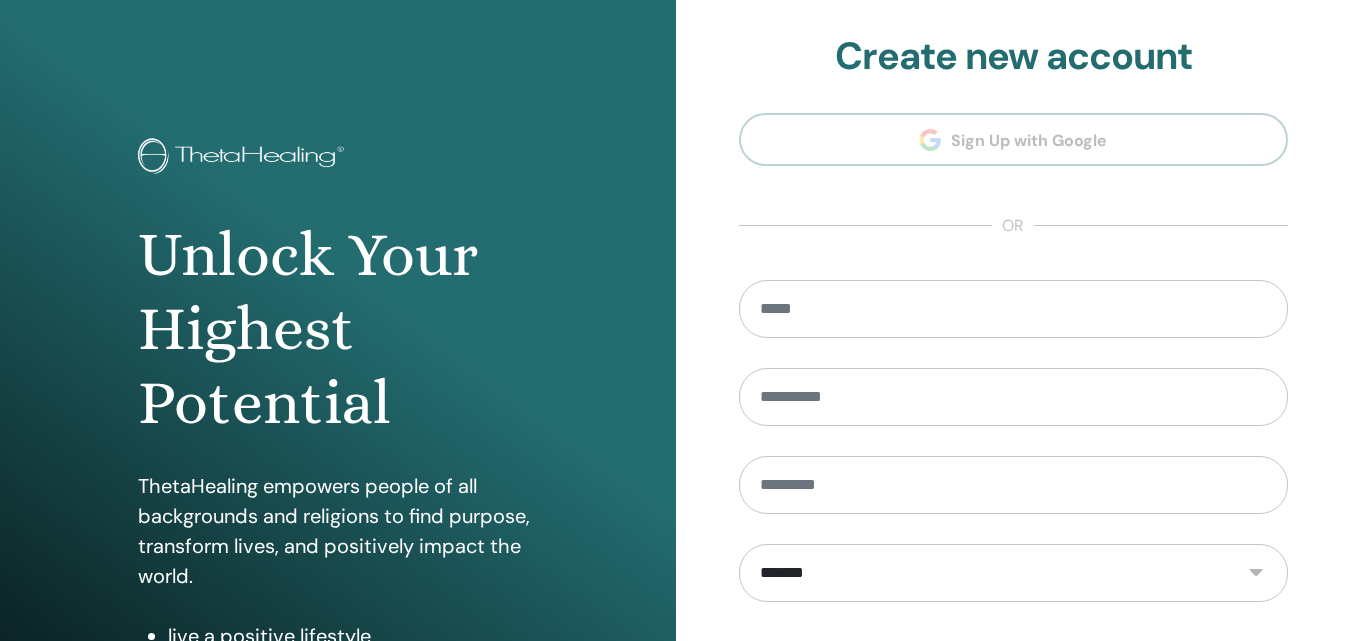 type on "**********" 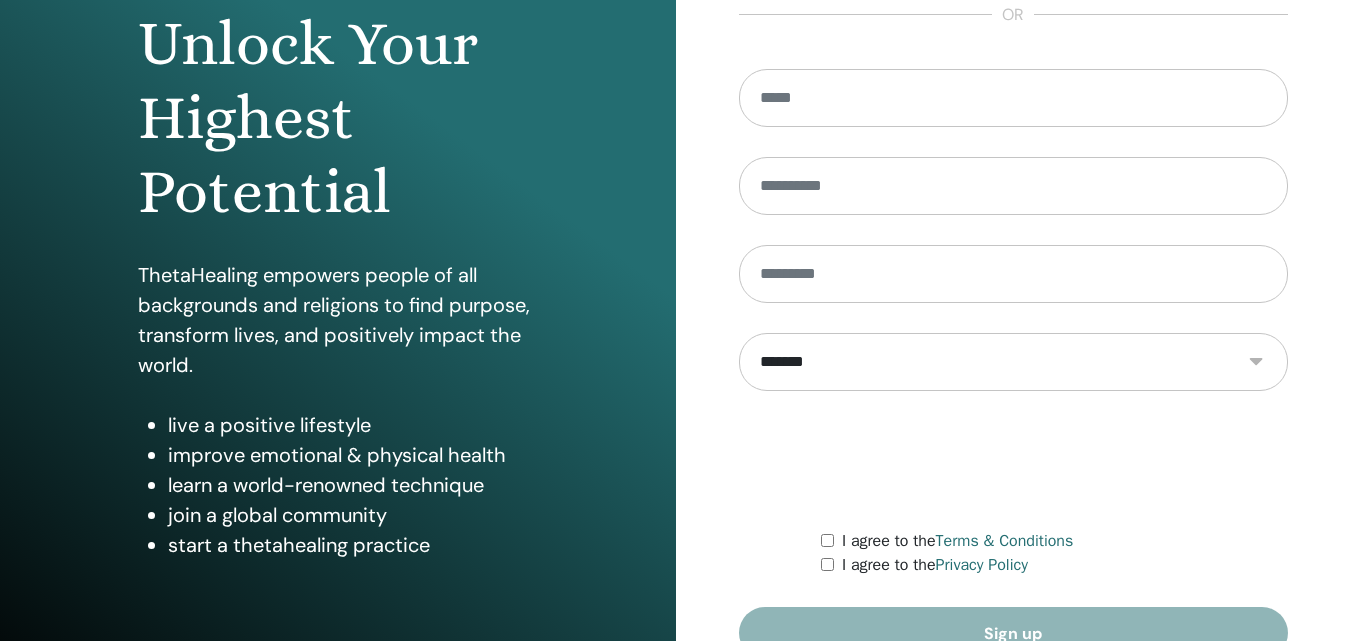 scroll, scrollTop: 319, scrollLeft: 0, axis: vertical 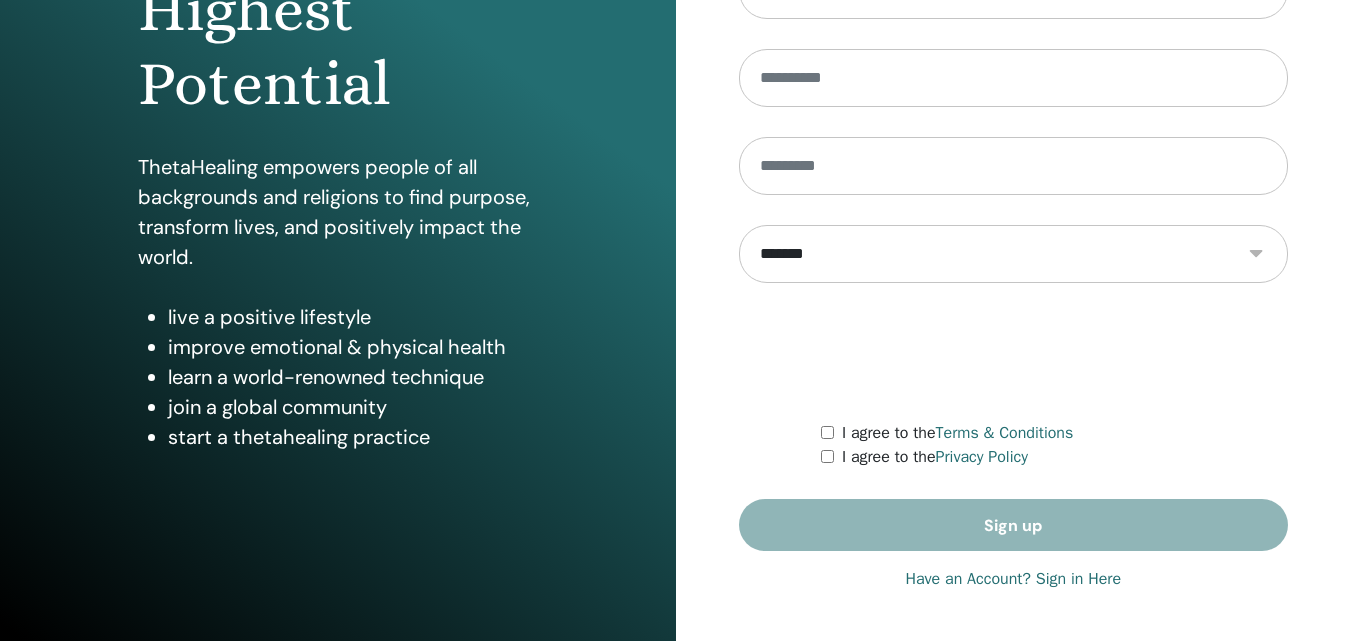 click on "Have an Account? Sign in Here" at bounding box center [1013, 579] 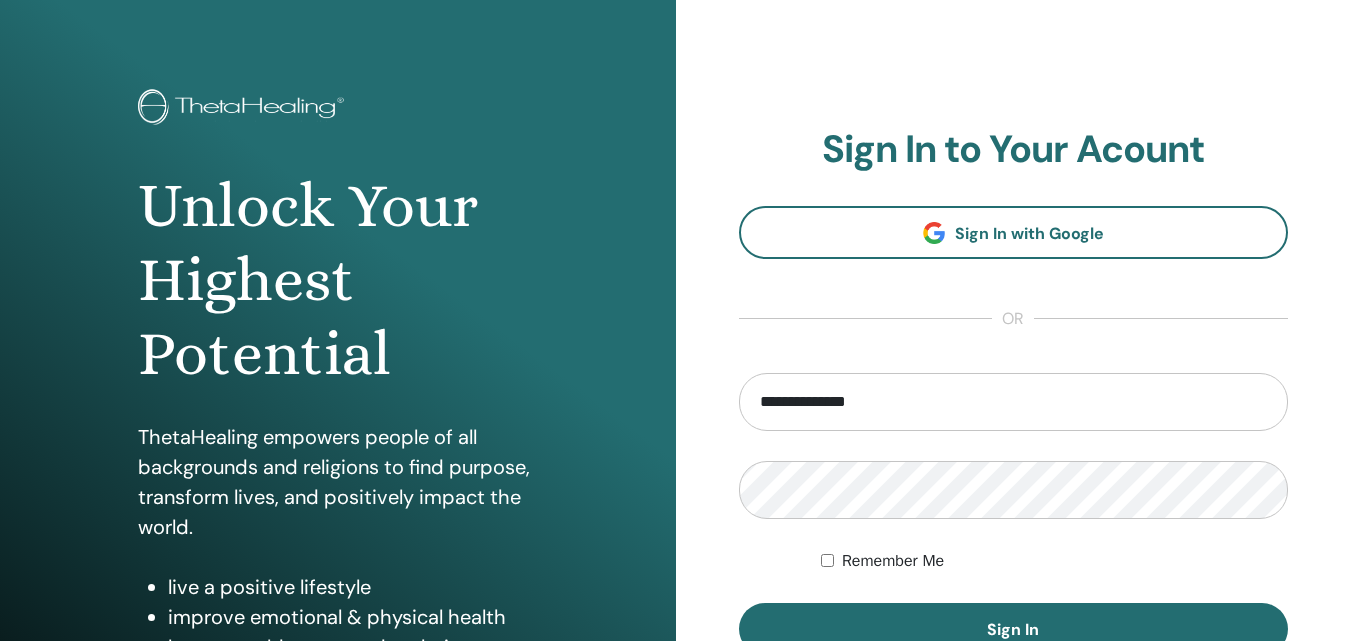 scroll, scrollTop: 0, scrollLeft: 0, axis: both 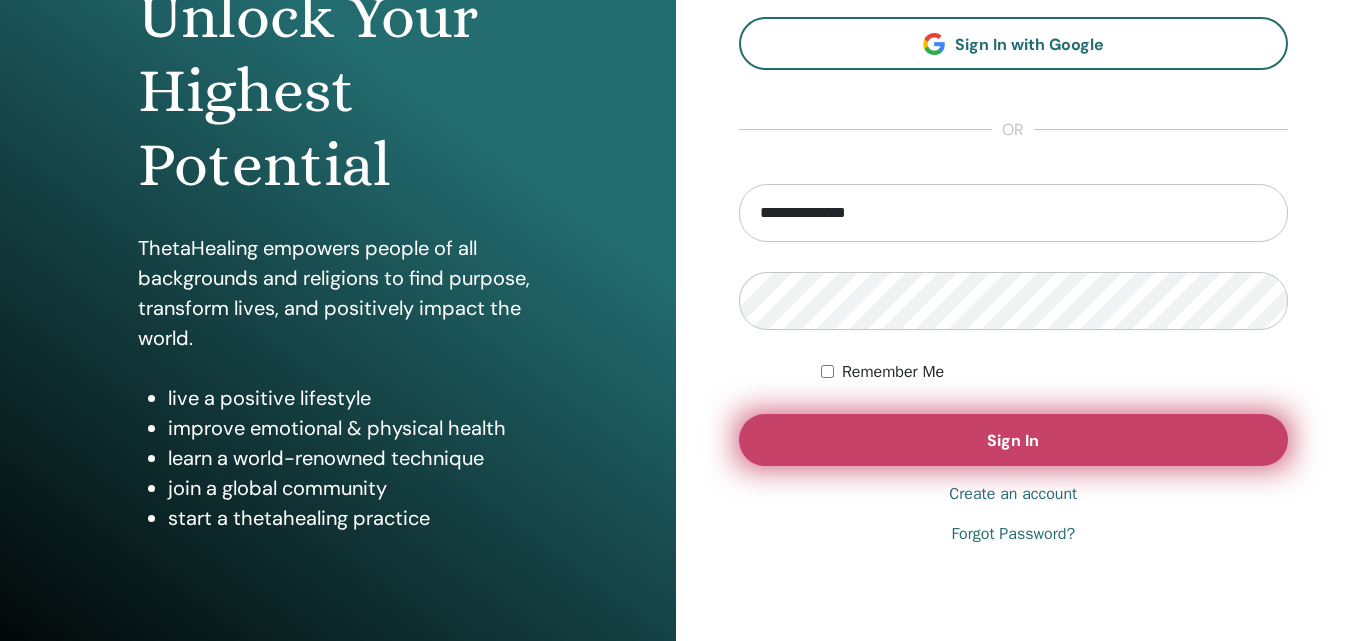 click on "Sign In" at bounding box center (1013, 440) 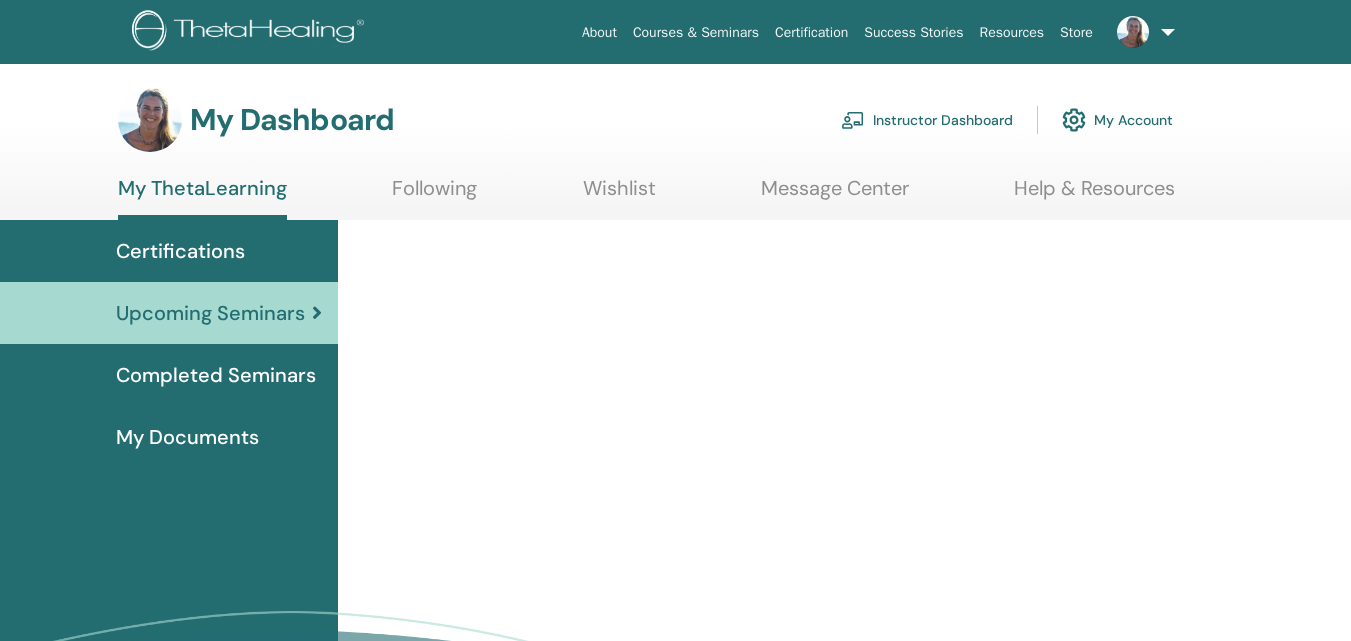 scroll, scrollTop: 0, scrollLeft: 0, axis: both 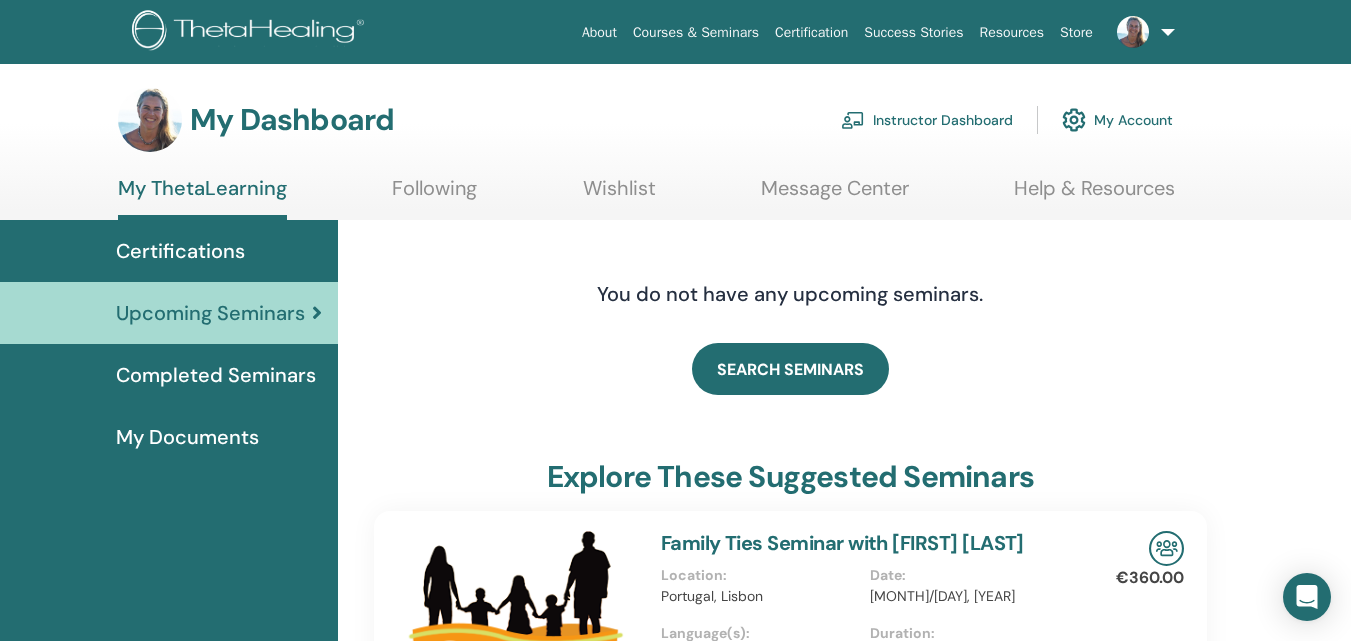 click on "Instructor Dashboard" at bounding box center [927, 120] 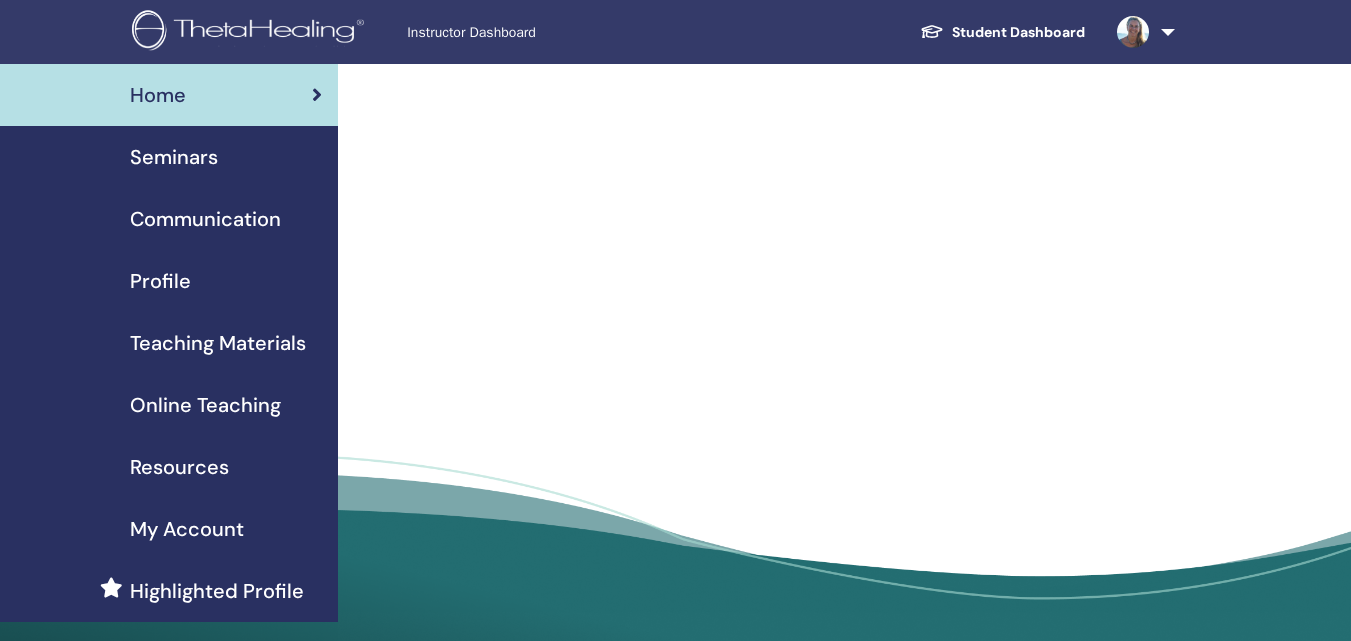 scroll, scrollTop: 0, scrollLeft: 0, axis: both 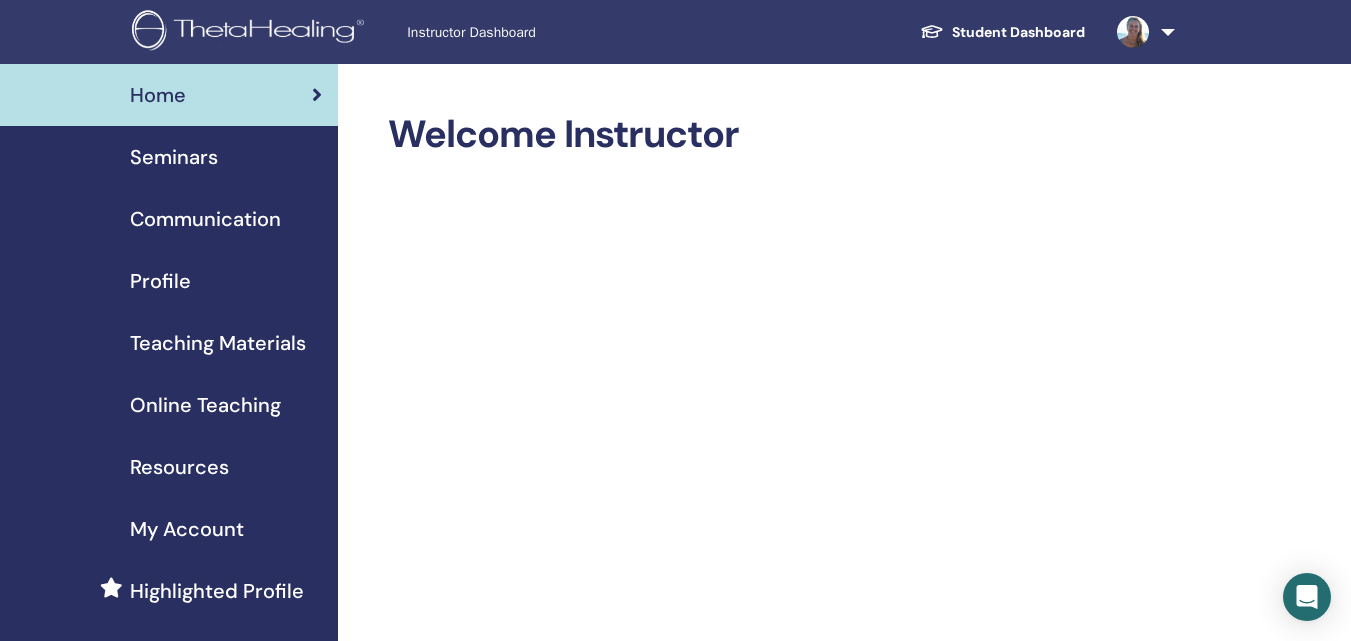click on "Seminars" at bounding box center [174, 157] 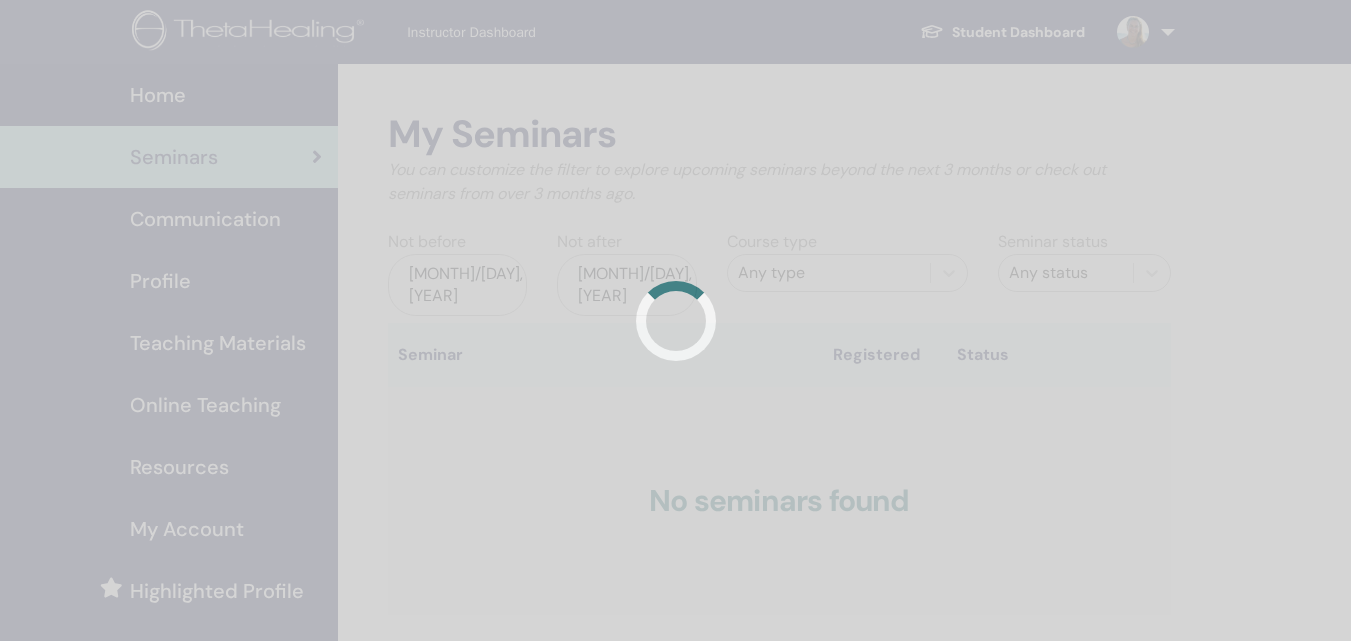 scroll, scrollTop: 0, scrollLeft: 0, axis: both 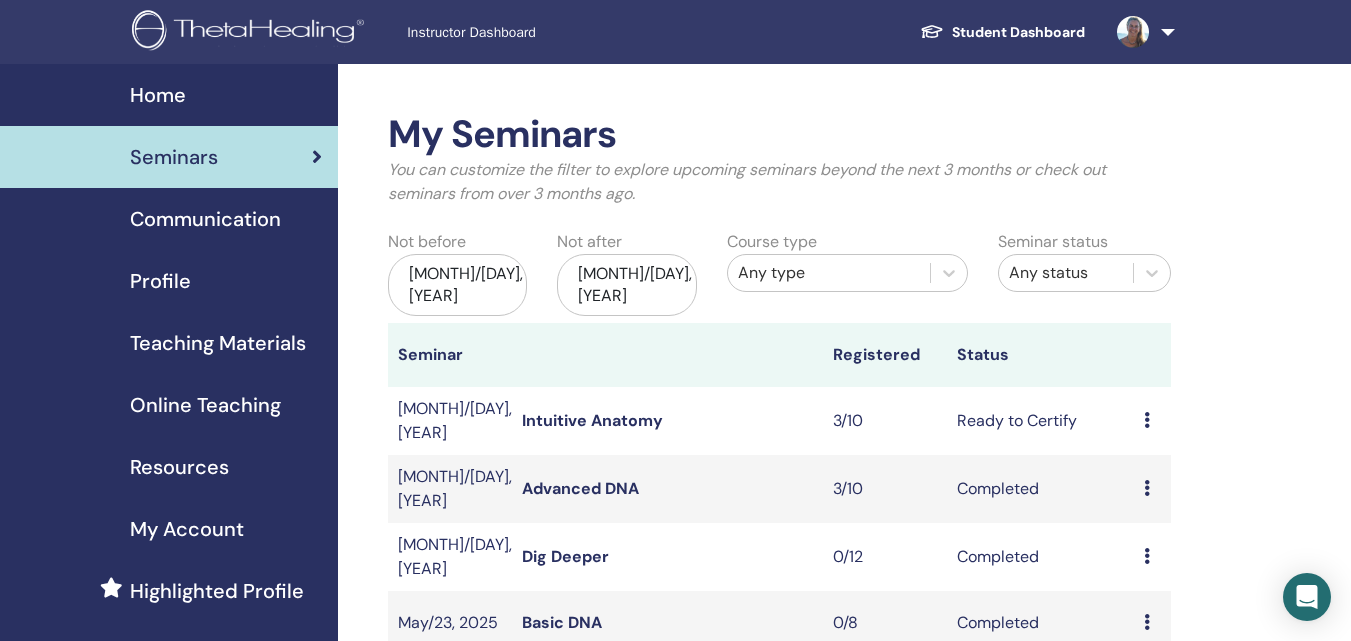 click on "Intuitive Anatomy" at bounding box center (592, 420) 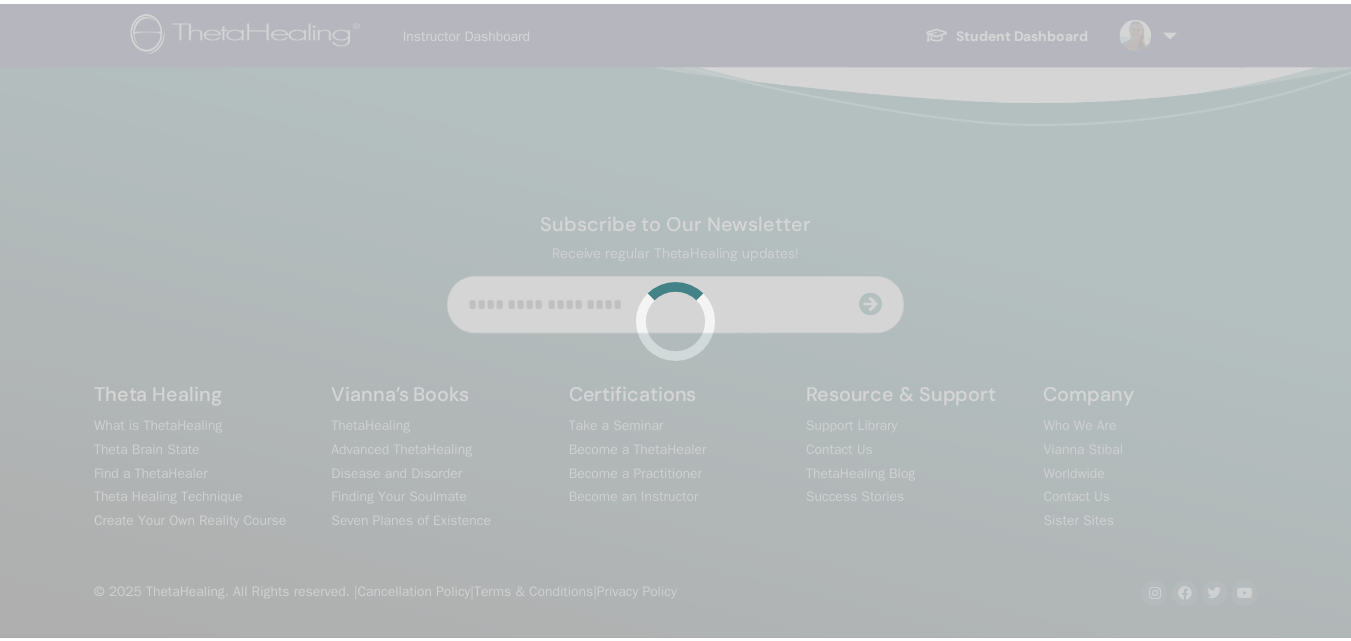 scroll, scrollTop: 0, scrollLeft: 0, axis: both 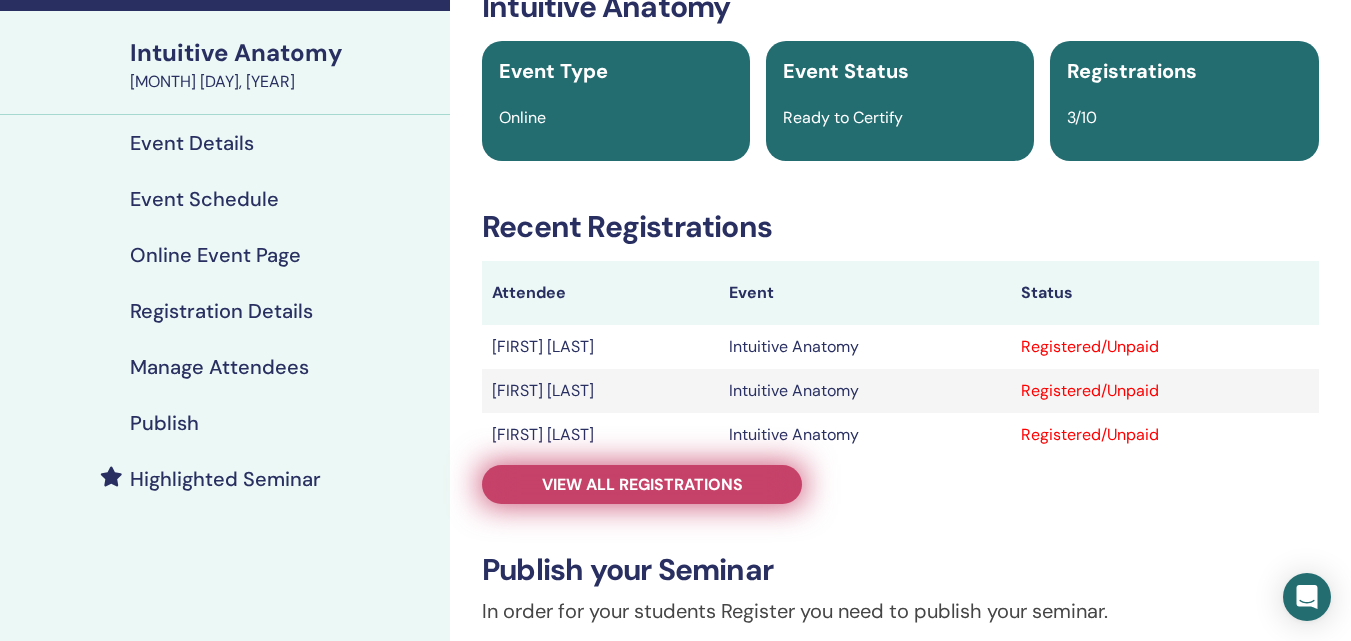 click on "View all registrations" at bounding box center (642, 484) 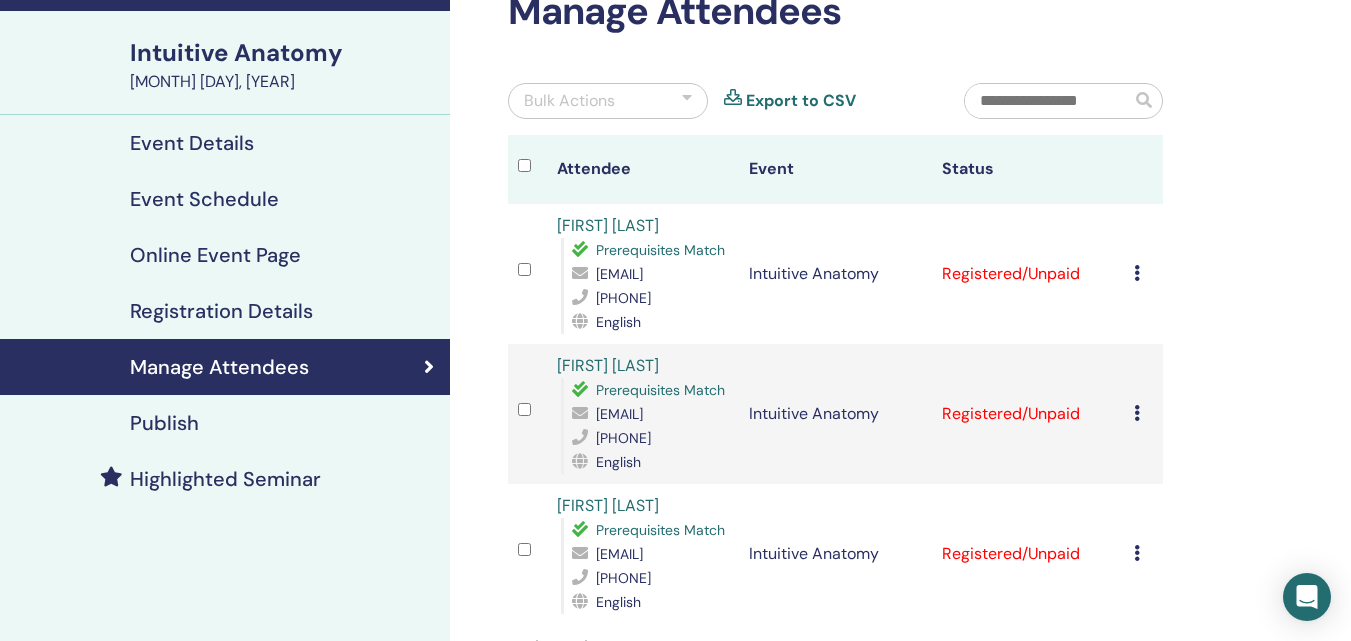 click on "Bulk Actions" at bounding box center (608, 101) 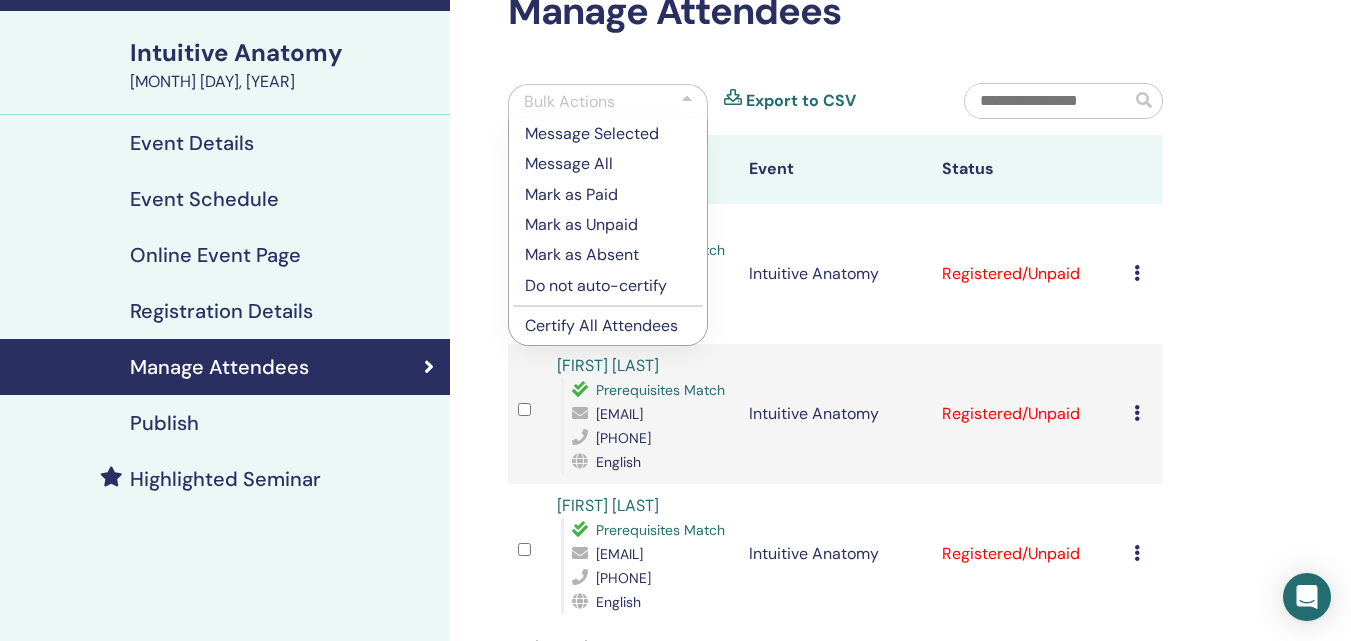 click on "Certify All Attendees" at bounding box center (608, 326) 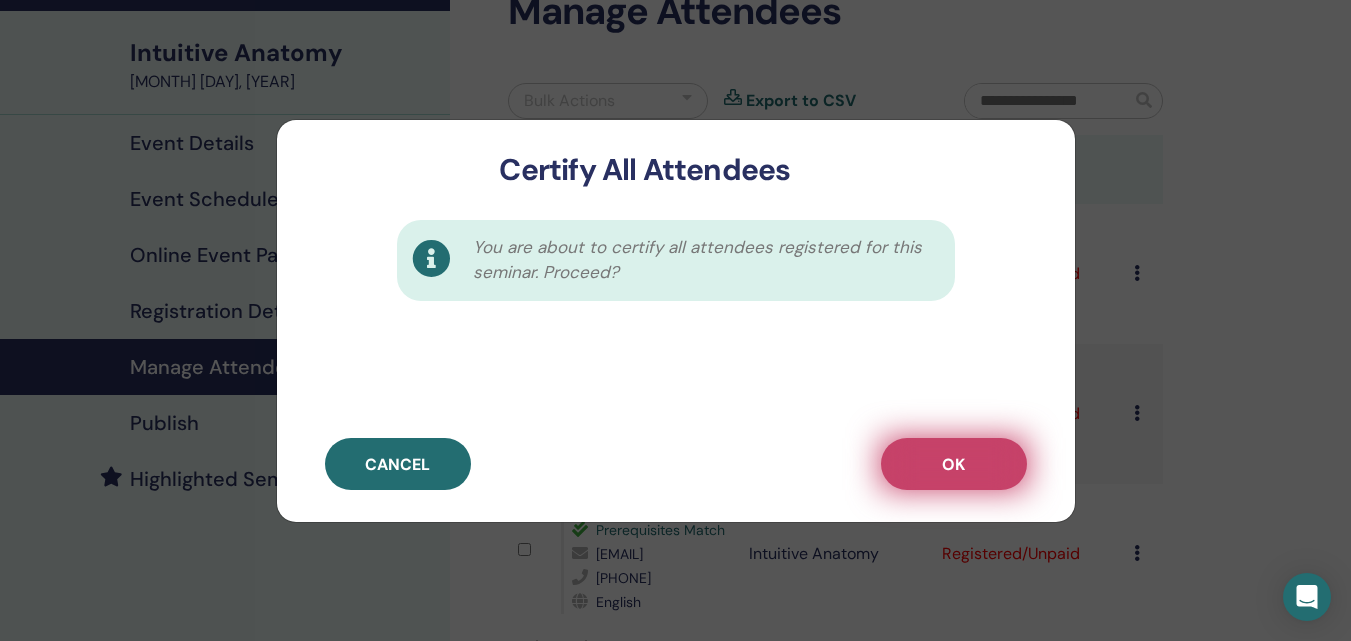 click on "OK" at bounding box center [954, 464] 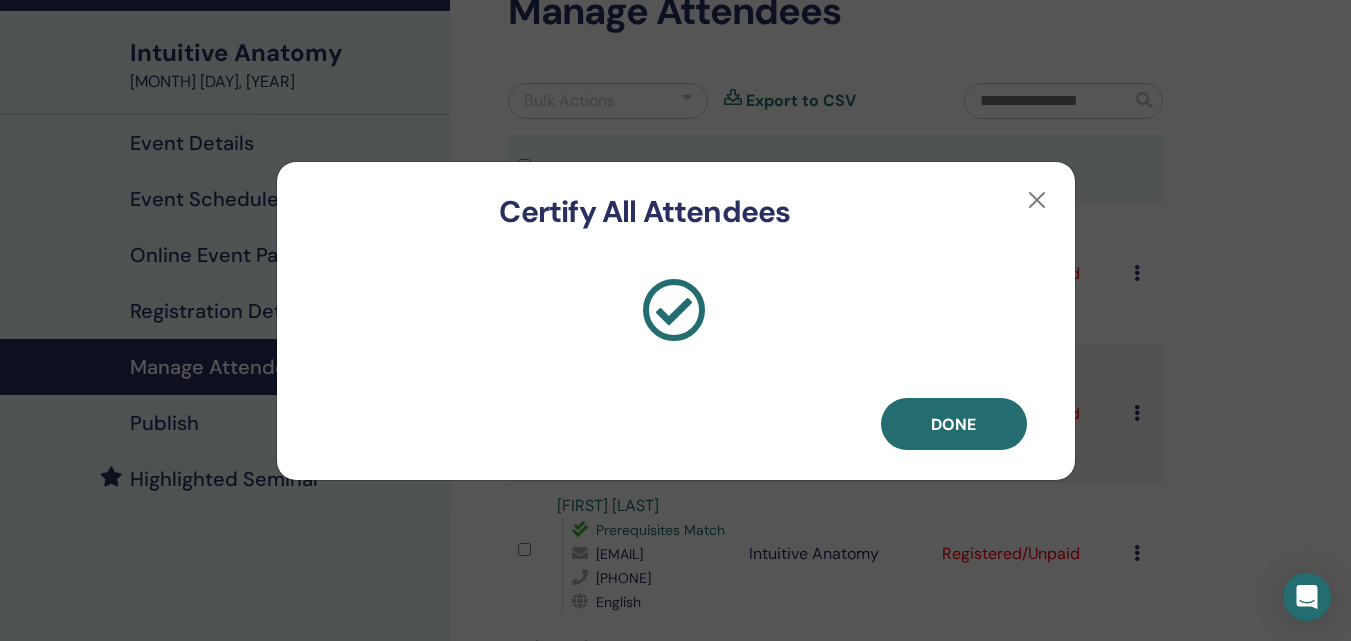 click on "Done" at bounding box center (953, 424) 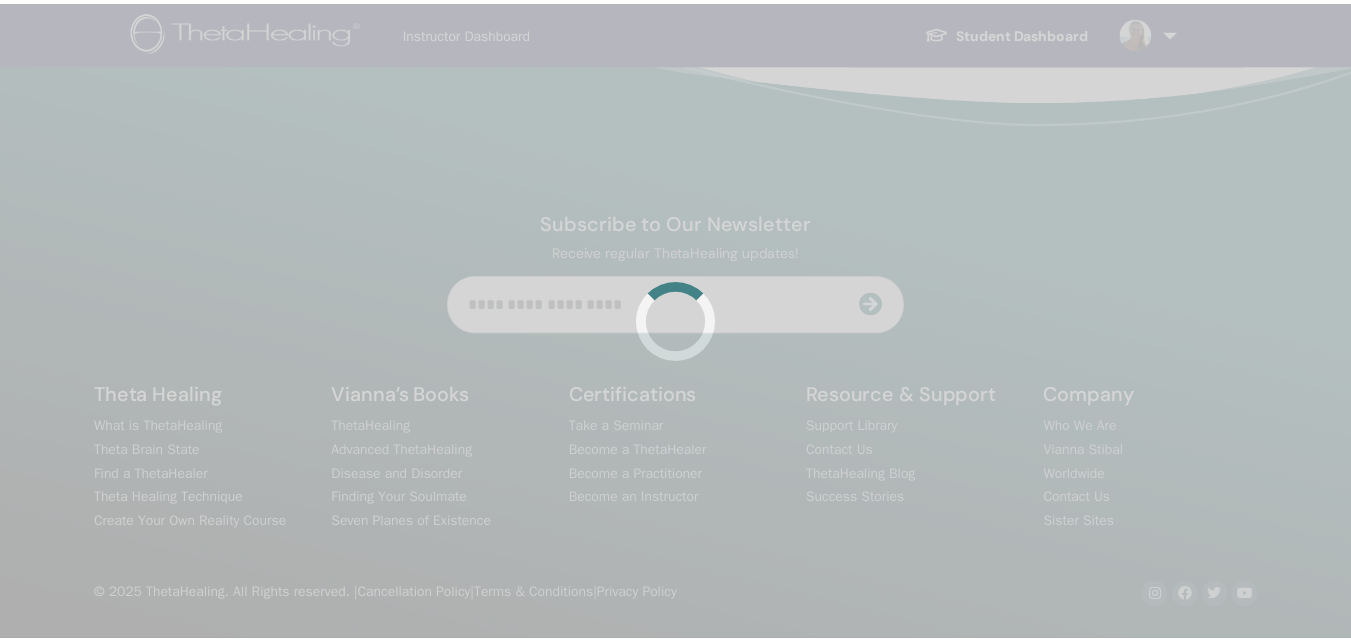 scroll, scrollTop: 0, scrollLeft: 0, axis: both 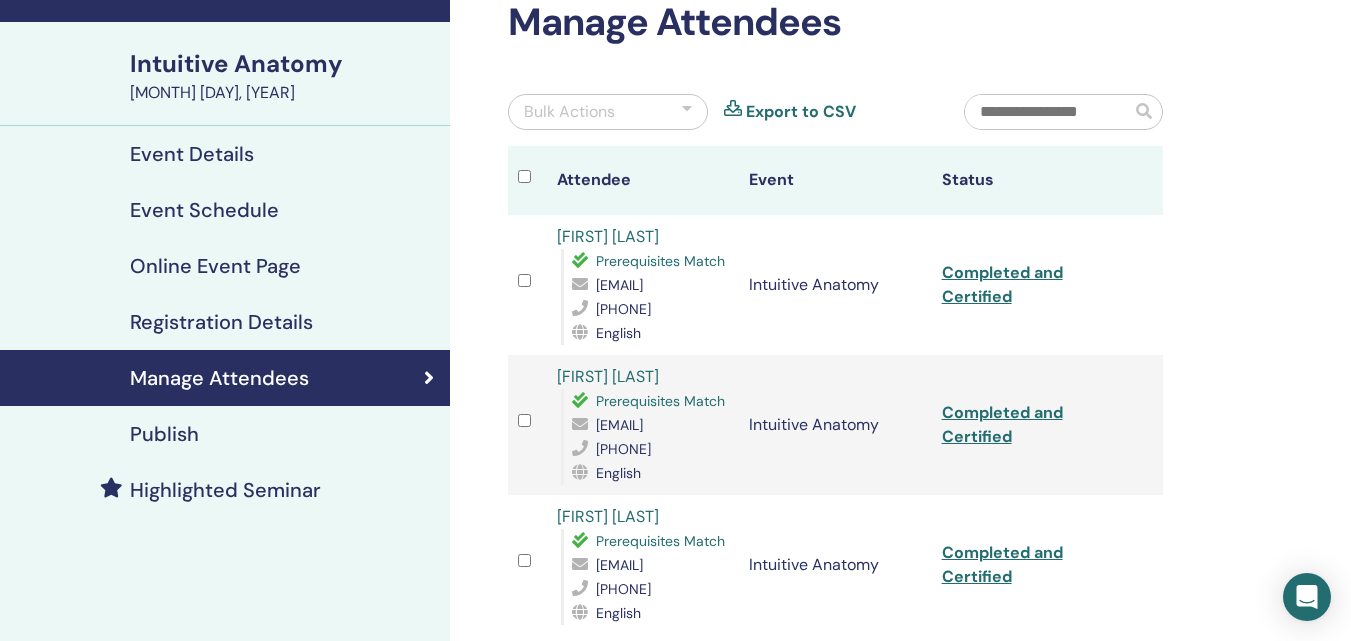 click on "Export to CSV" at bounding box center [801, 112] 